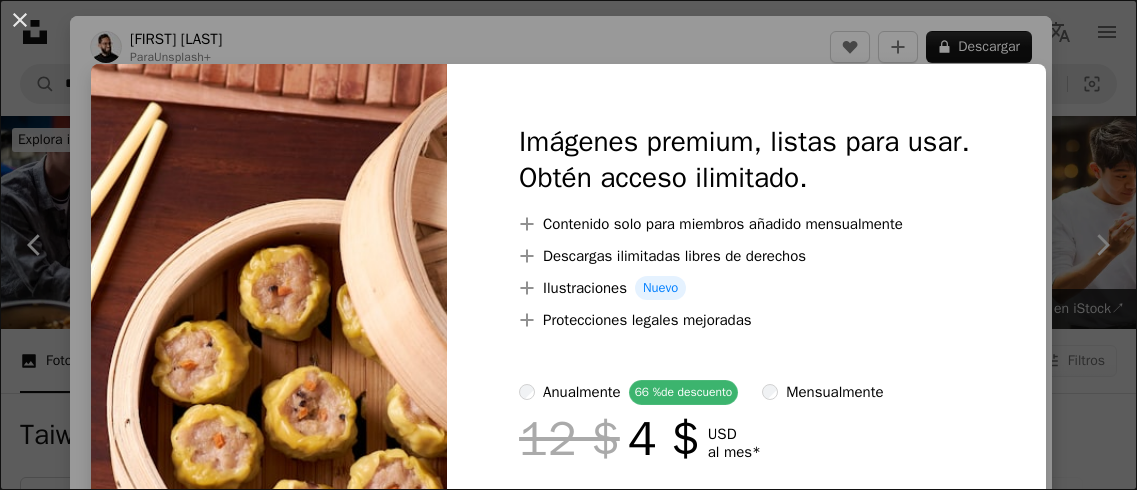 scroll, scrollTop: 1300, scrollLeft: 0, axis: vertical 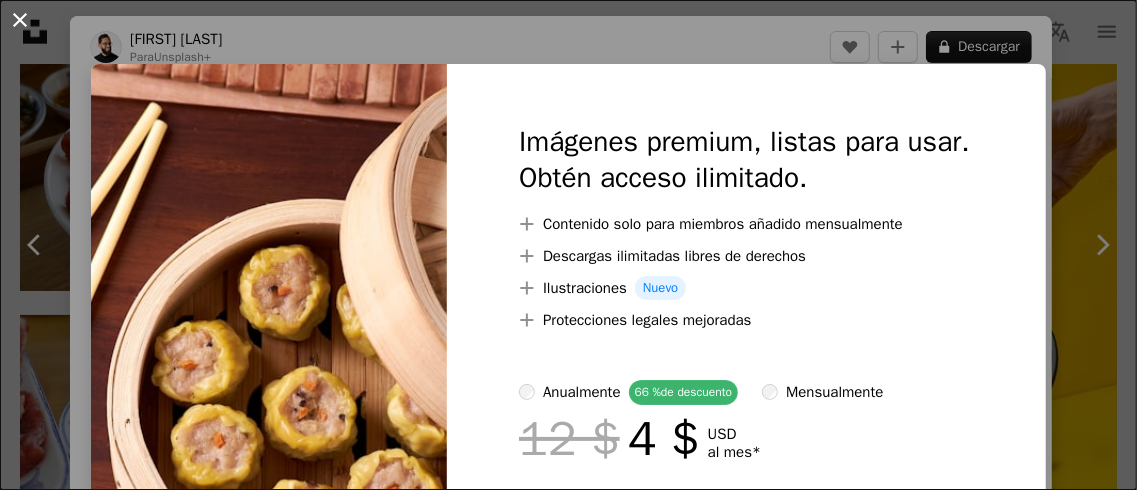 click on "An X shape" at bounding box center (20, 20) 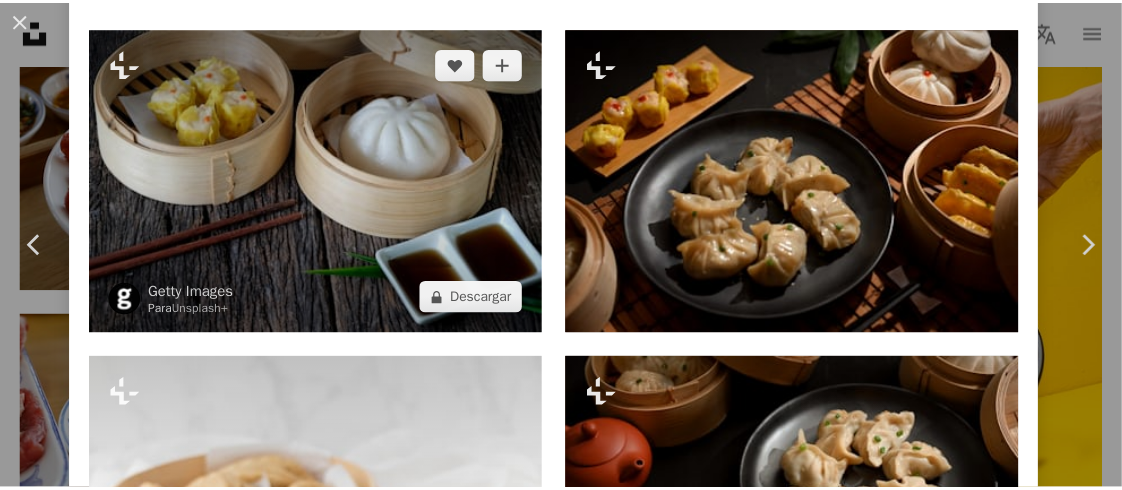 scroll, scrollTop: 1400, scrollLeft: 0, axis: vertical 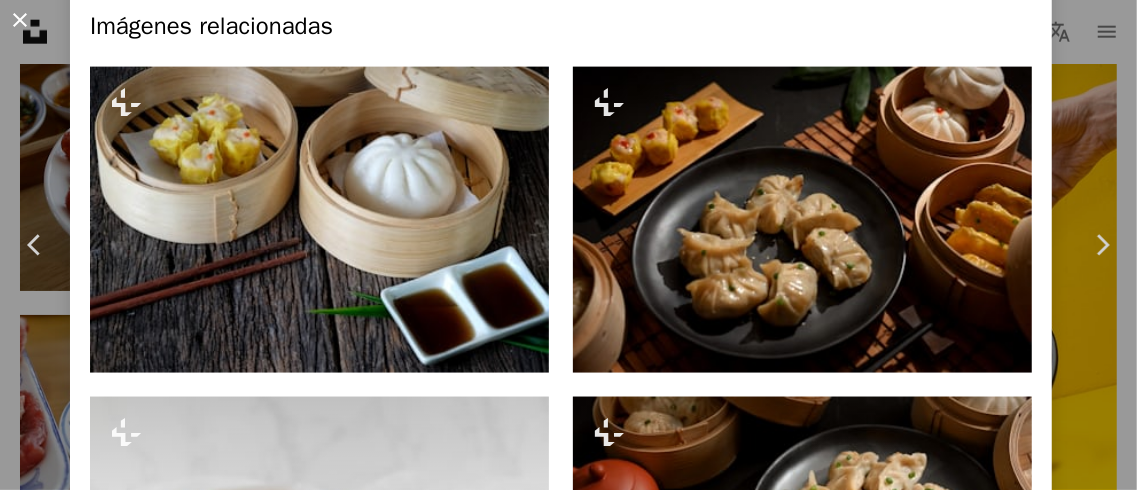 click on "An X shape" at bounding box center [20, 20] 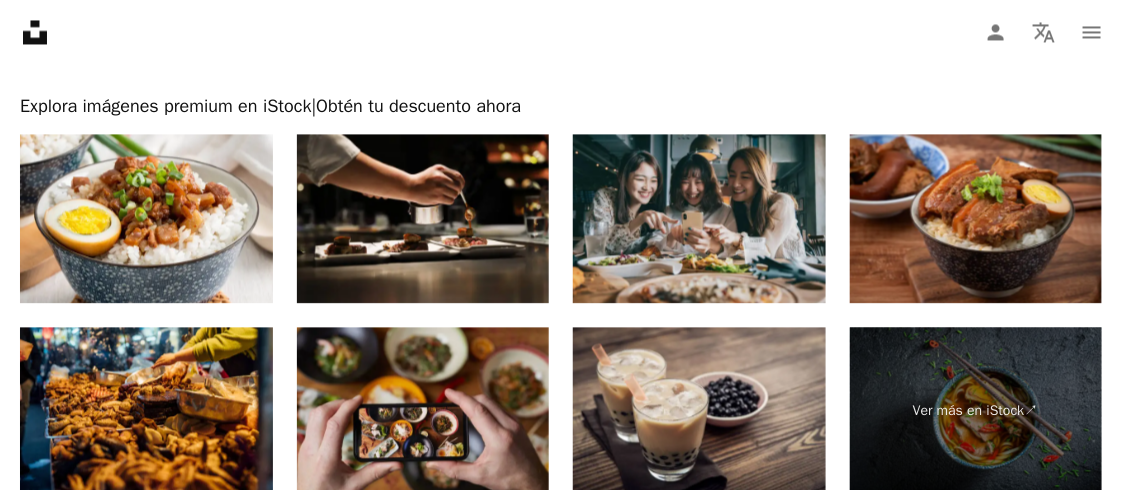scroll, scrollTop: 3400, scrollLeft: 0, axis: vertical 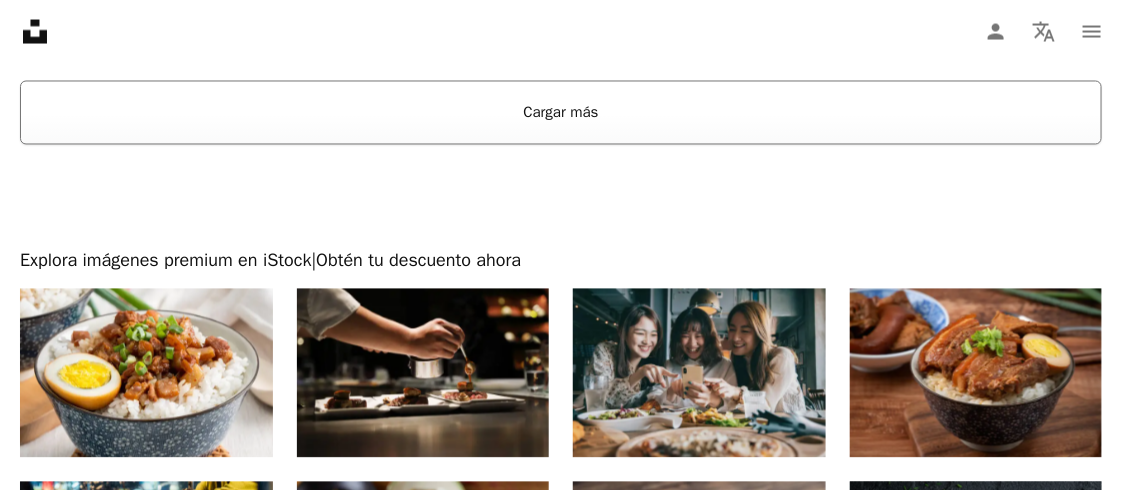 click on "Cargar más" at bounding box center (561, 113) 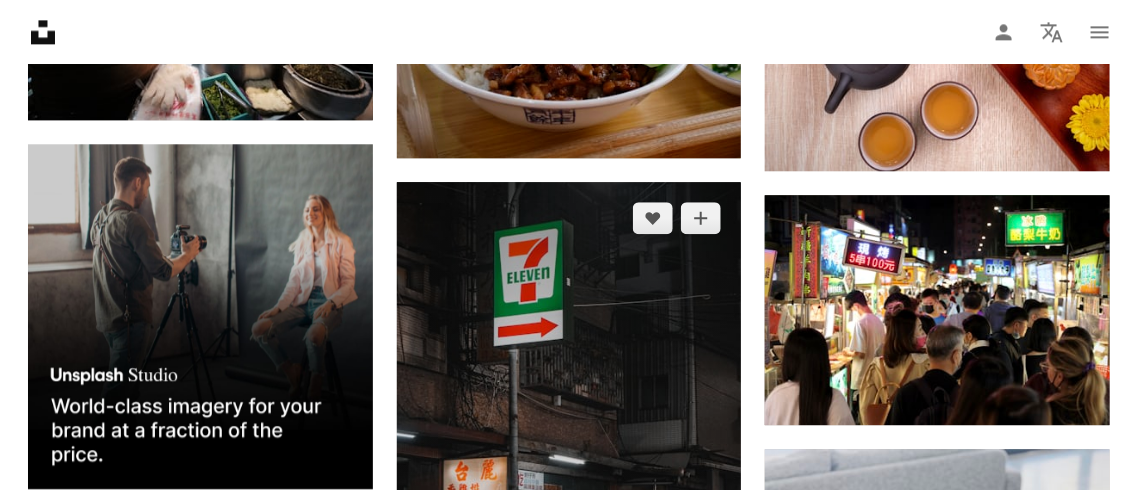 scroll, scrollTop: 3699, scrollLeft: 0, axis: vertical 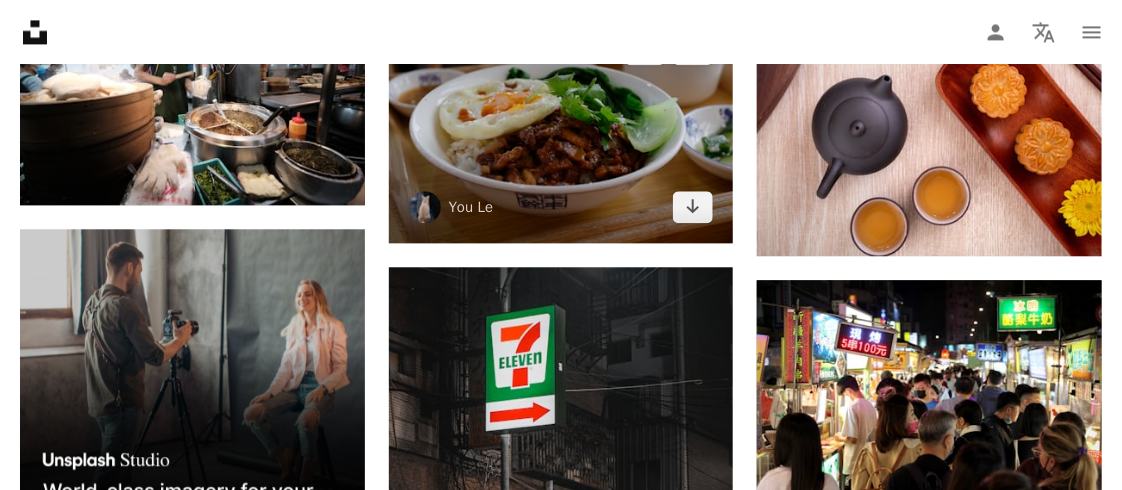 click at bounding box center (561, 128) 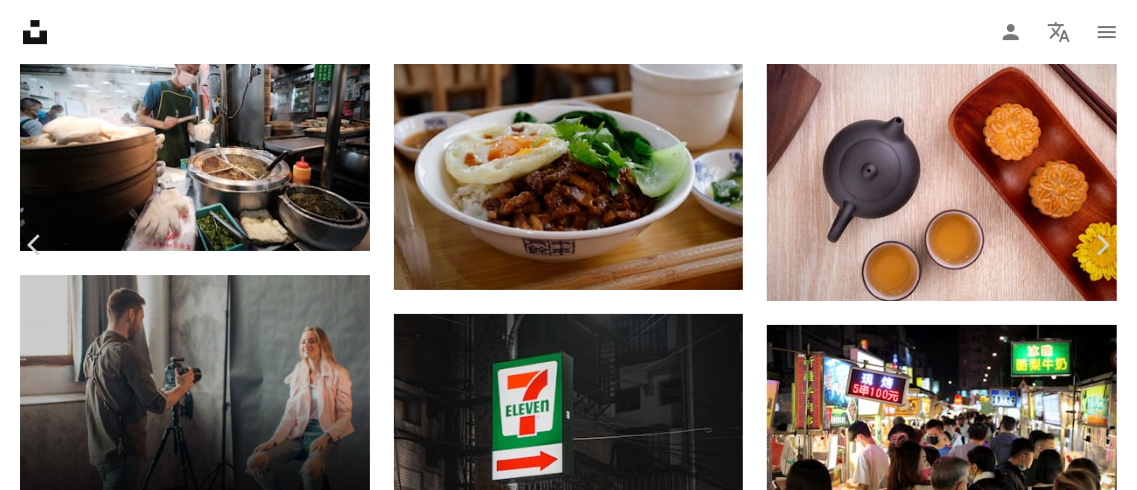 scroll, scrollTop: 1999, scrollLeft: 0, axis: vertical 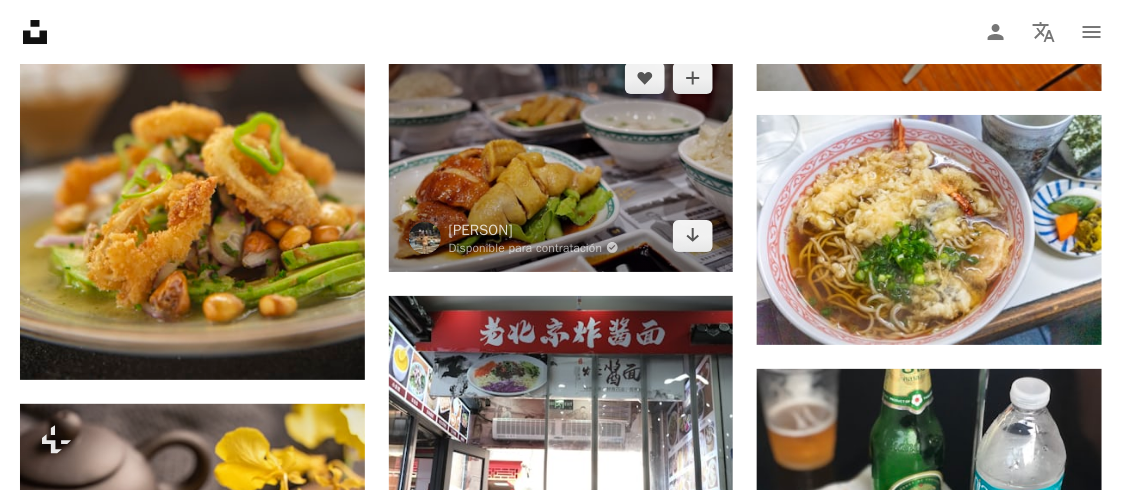 click at bounding box center (561, 157) 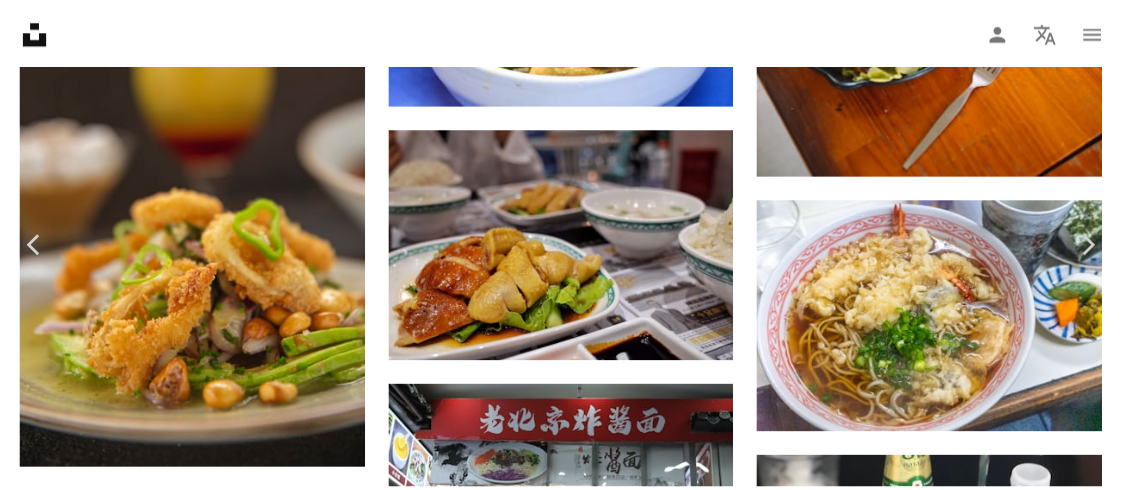 scroll, scrollTop: 0, scrollLeft: 0, axis: both 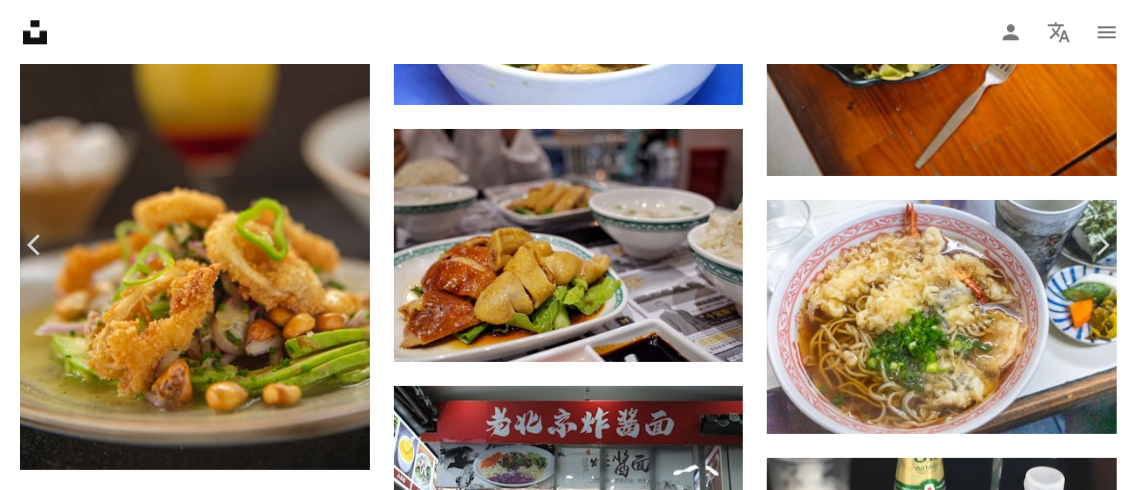 click on "Chevron down" 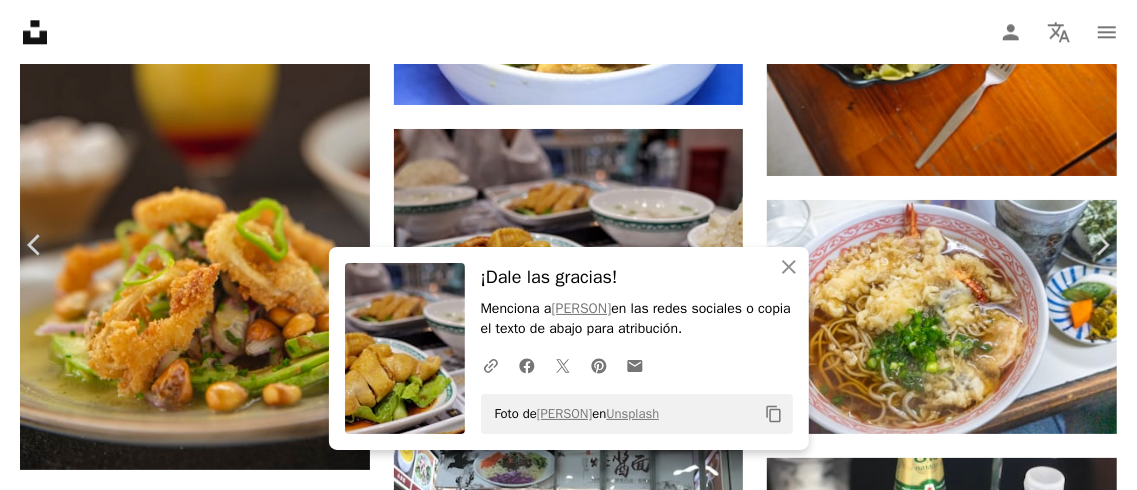 click on "Yeh Xintong Disponible para contratación A checkmark inside of a circle A heart A plus sign Descargar gratis Chevron down" at bounding box center [561, 4639] 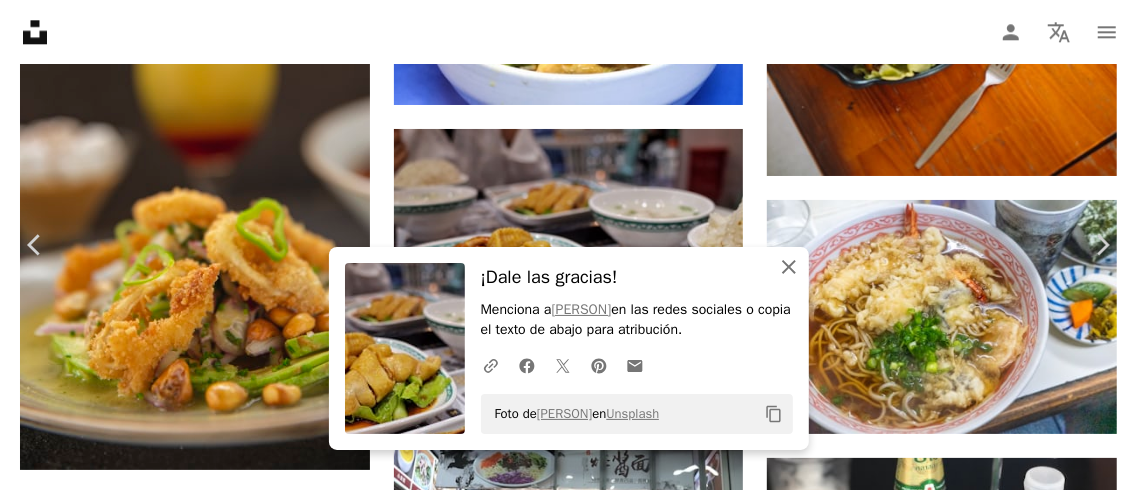click on "An X shape" 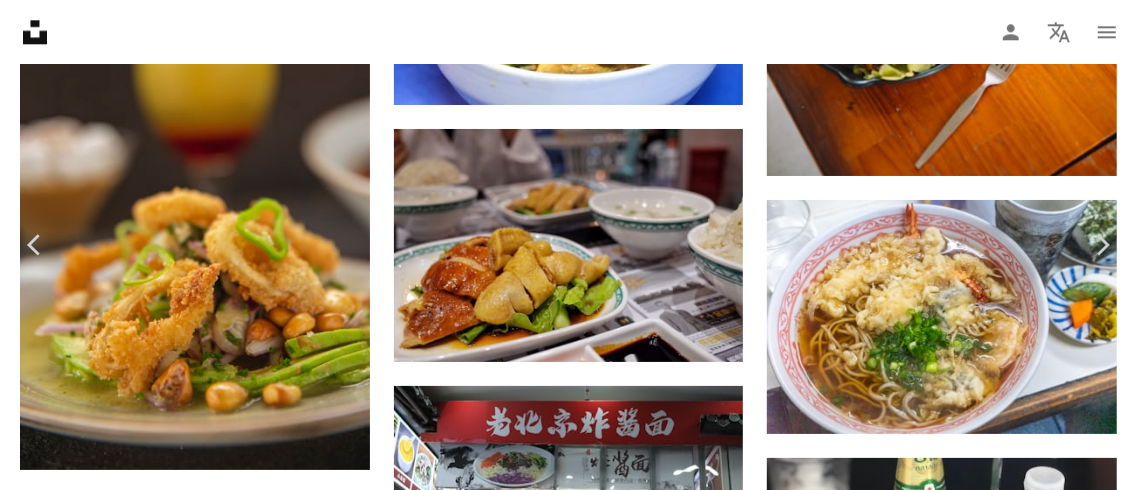 click on "Chevron down" 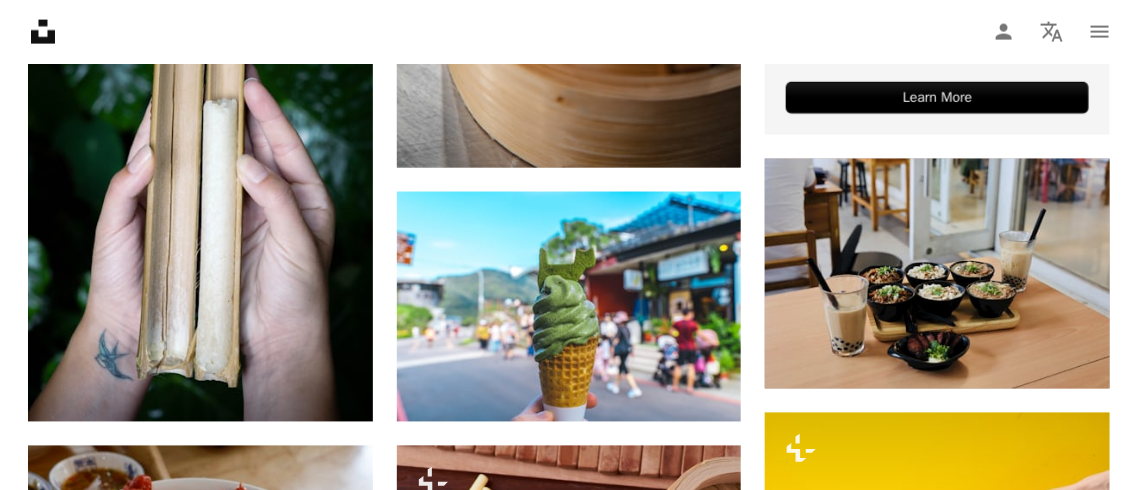 scroll, scrollTop: 600, scrollLeft: 0, axis: vertical 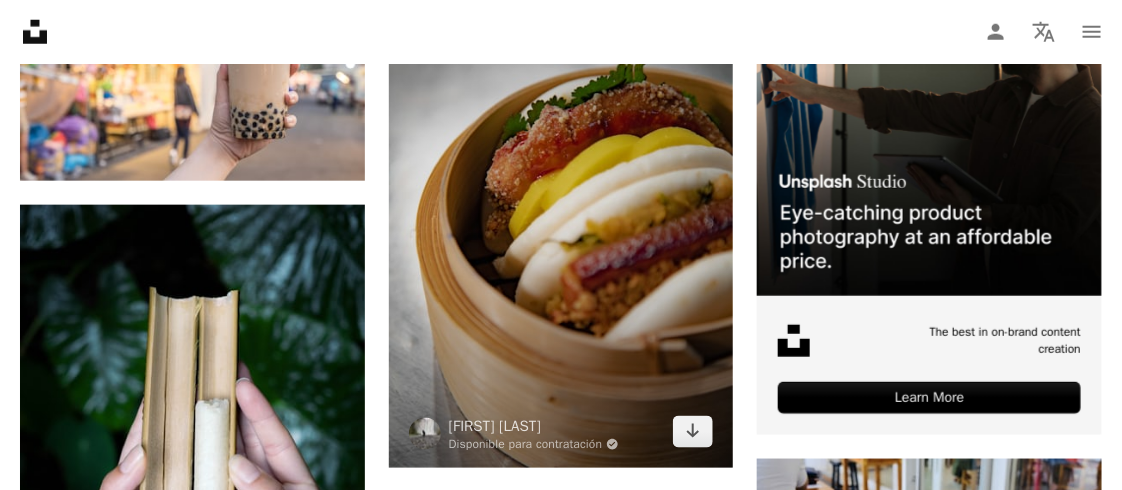 click at bounding box center (561, 209) 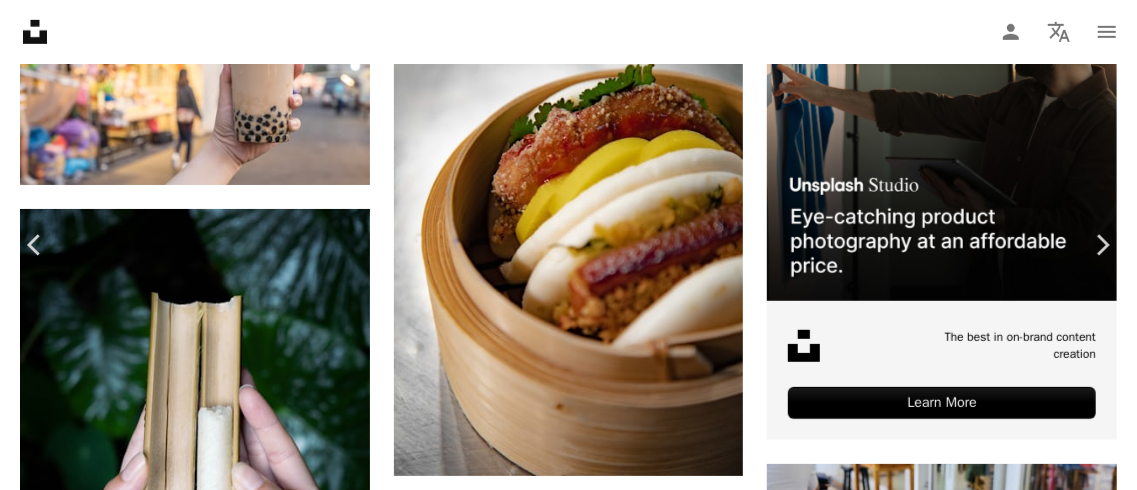 click on "Chevron down" 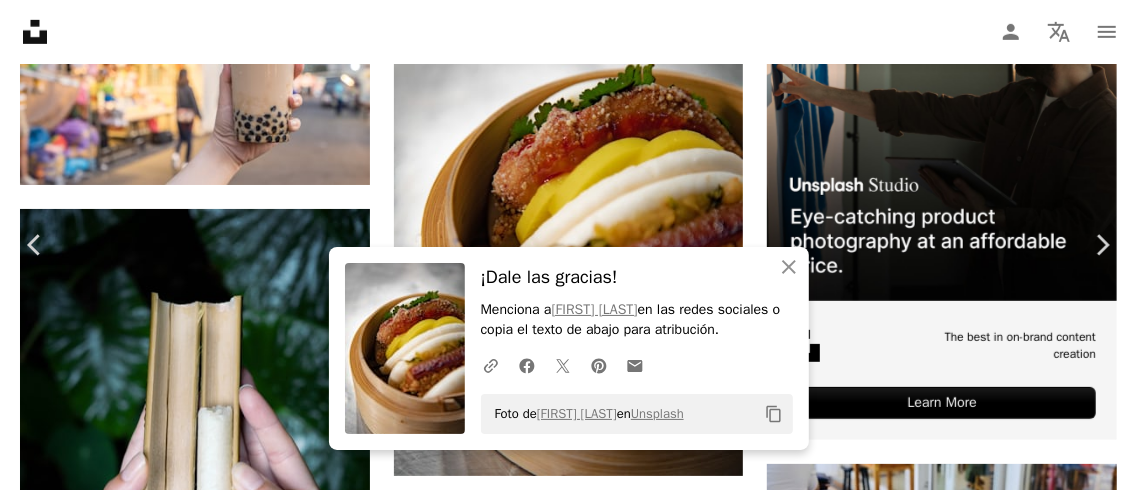 click on "Descargar gratis" at bounding box center [935, 10939] 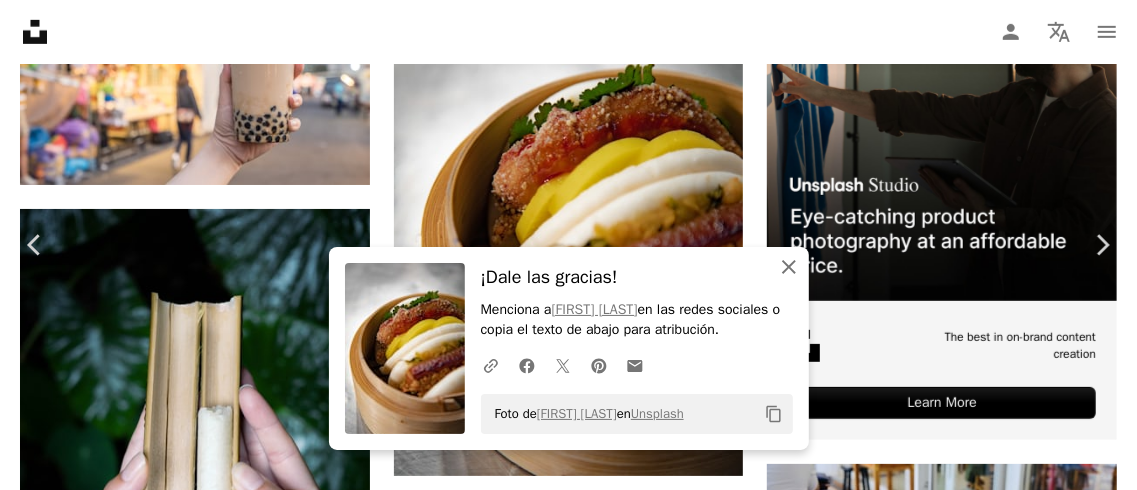click on "An X shape" 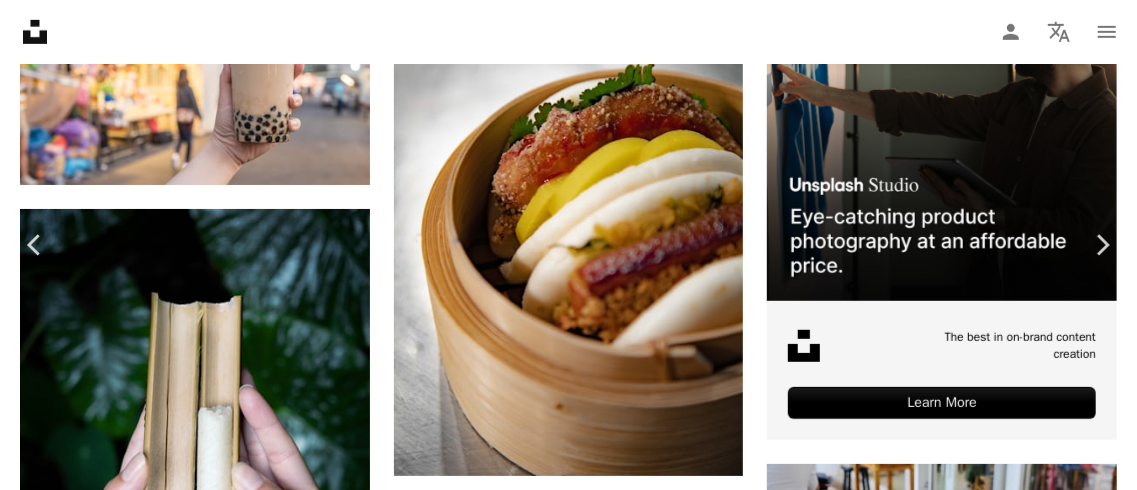 scroll, scrollTop: 6527, scrollLeft: 0, axis: vertical 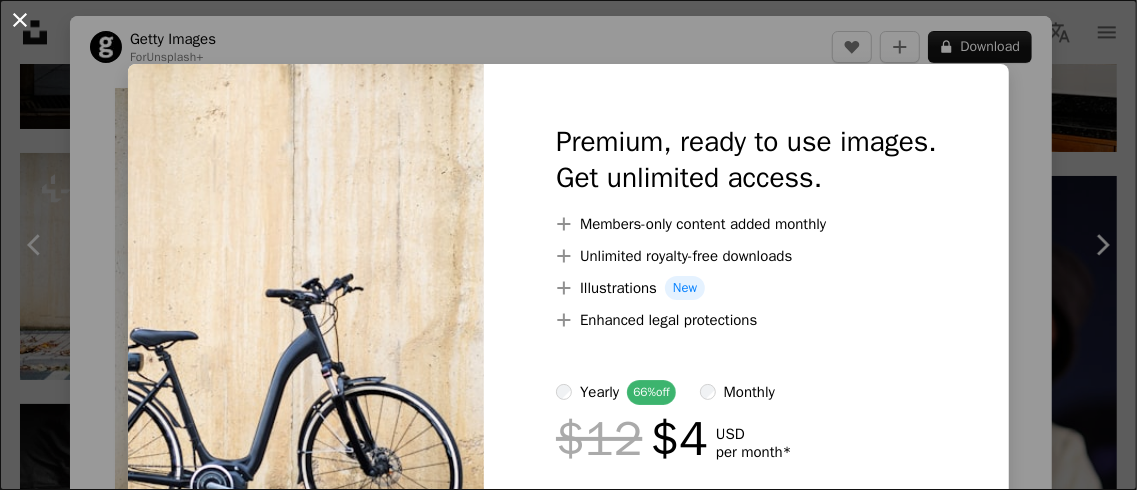 click on "An X shape" at bounding box center (20, 20) 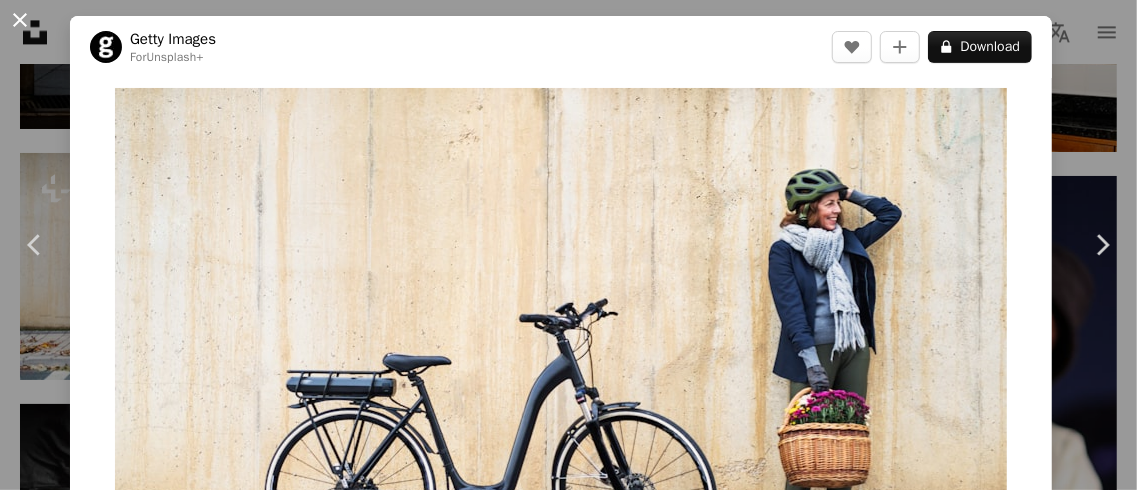 click on "An X shape" at bounding box center (20, 20) 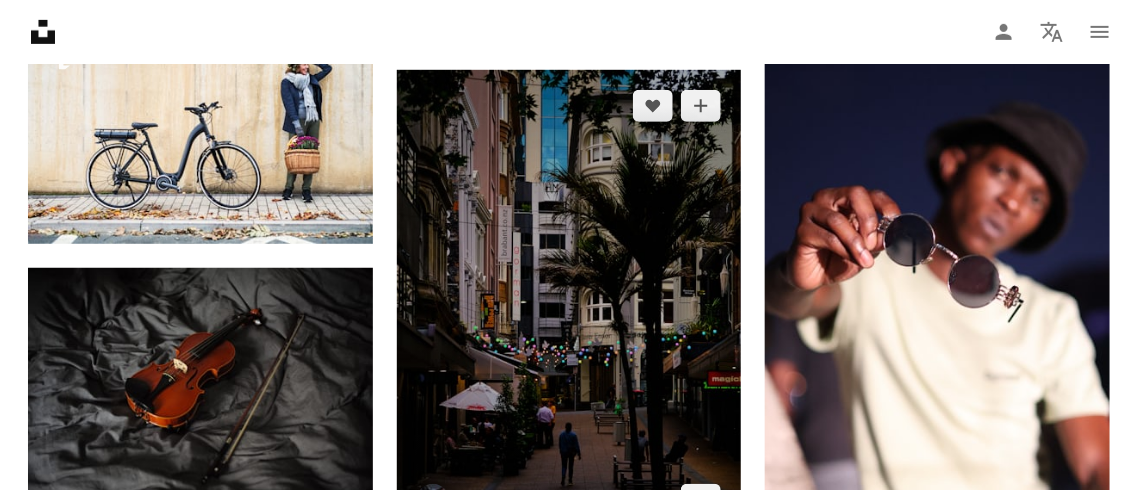 scroll, scrollTop: 2600, scrollLeft: 0, axis: vertical 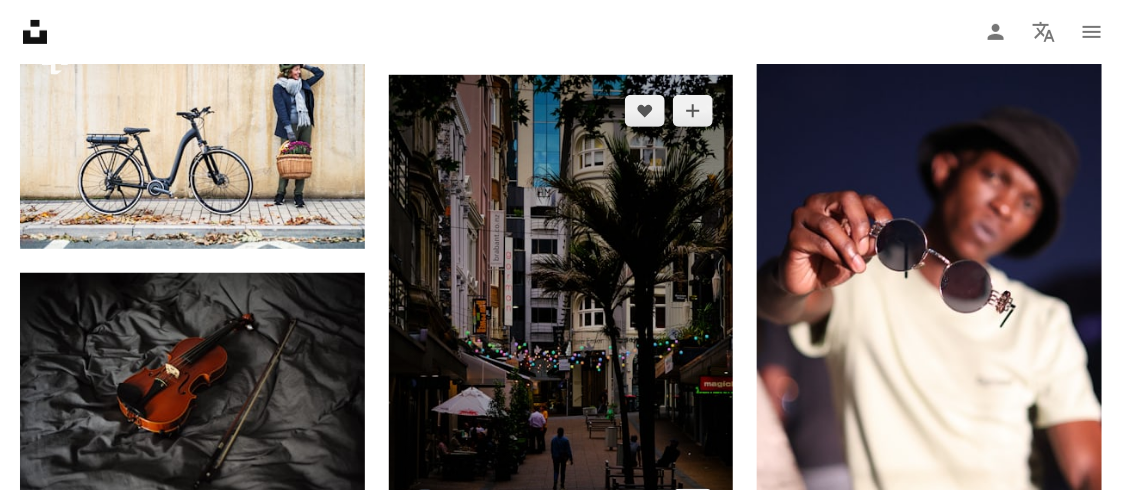 click at bounding box center [561, 308] 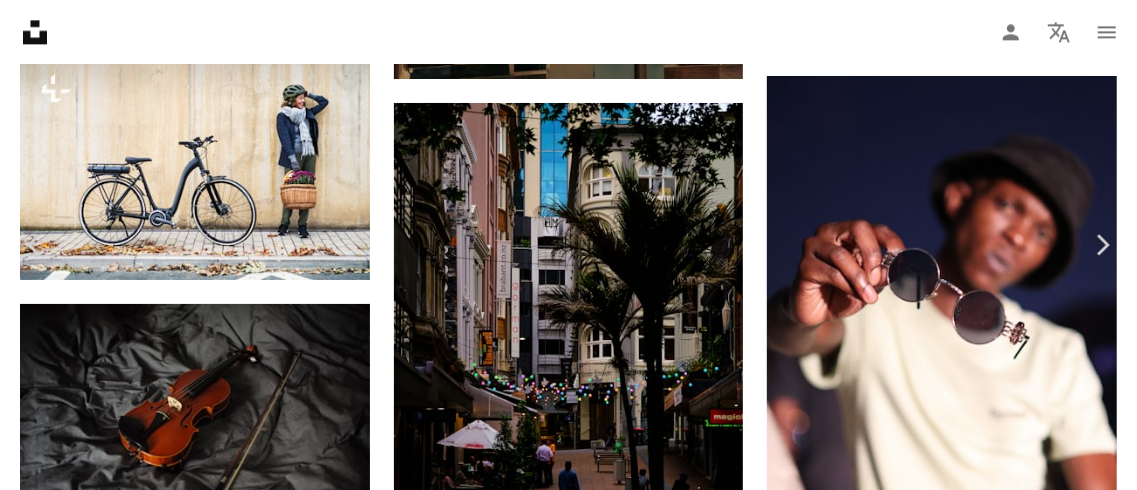click on "Chevron down" 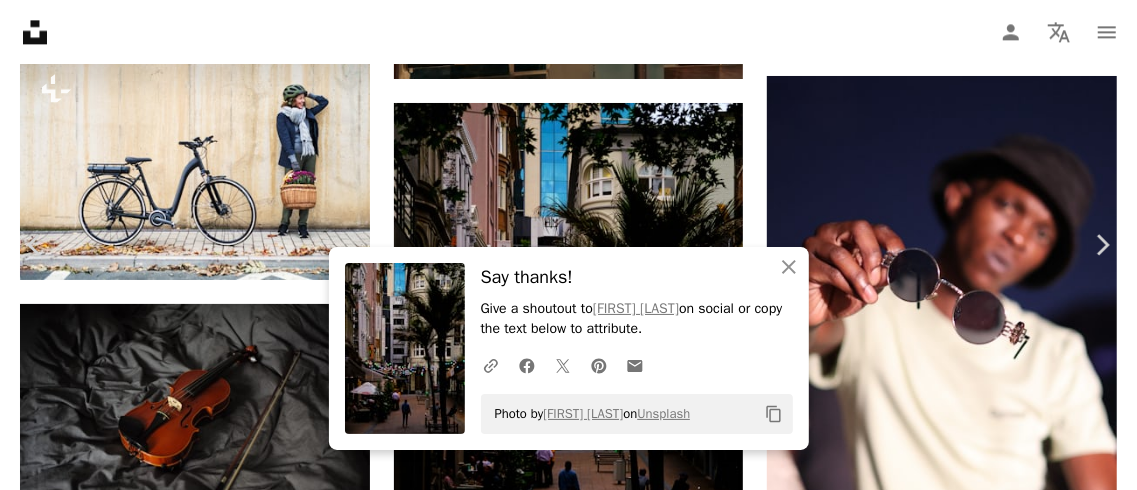 click on "[FIRST] [LAST] duplexuno A heart A plus sign Download free Chevron down" at bounding box center [561, 4863] 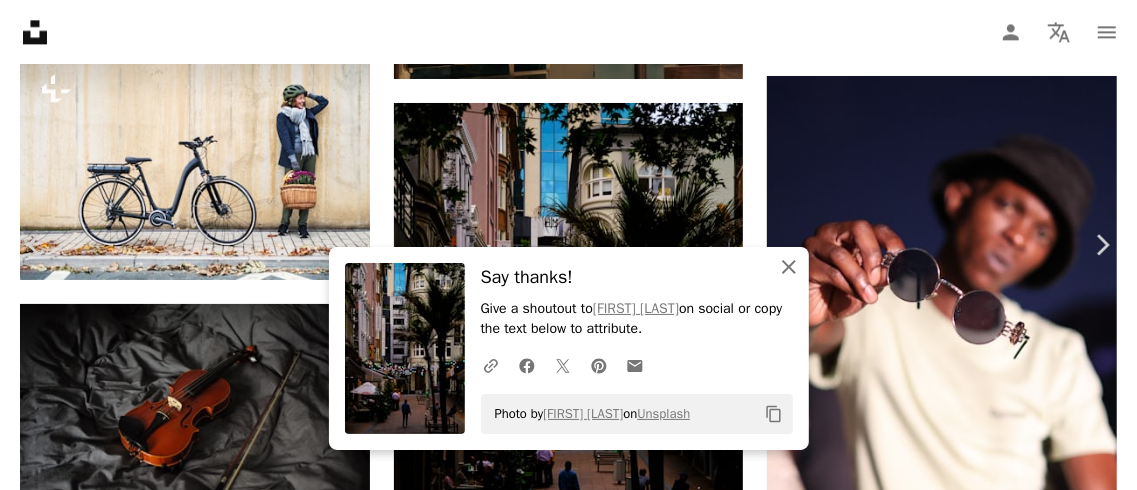 click on "An X shape" 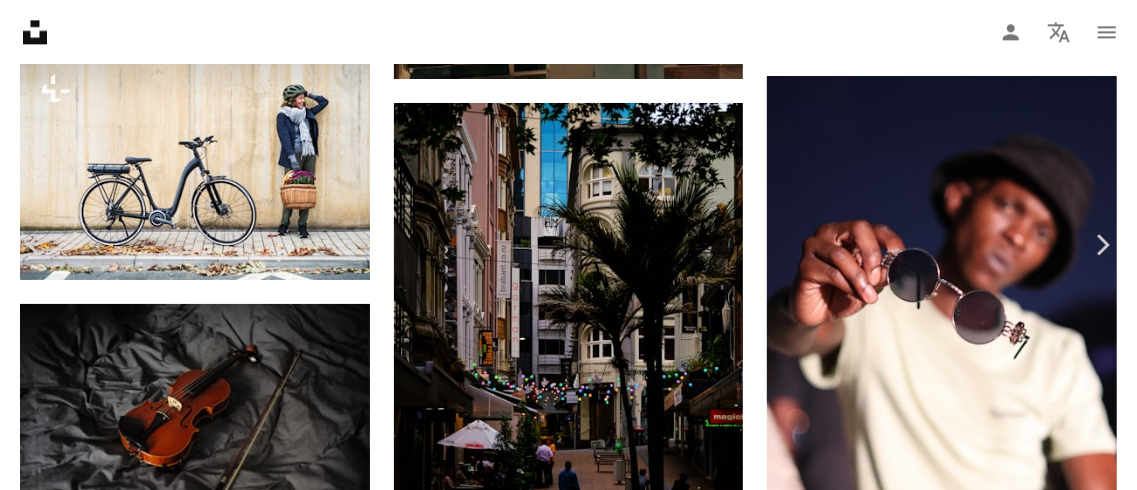 scroll, scrollTop: 2400, scrollLeft: 0, axis: vertical 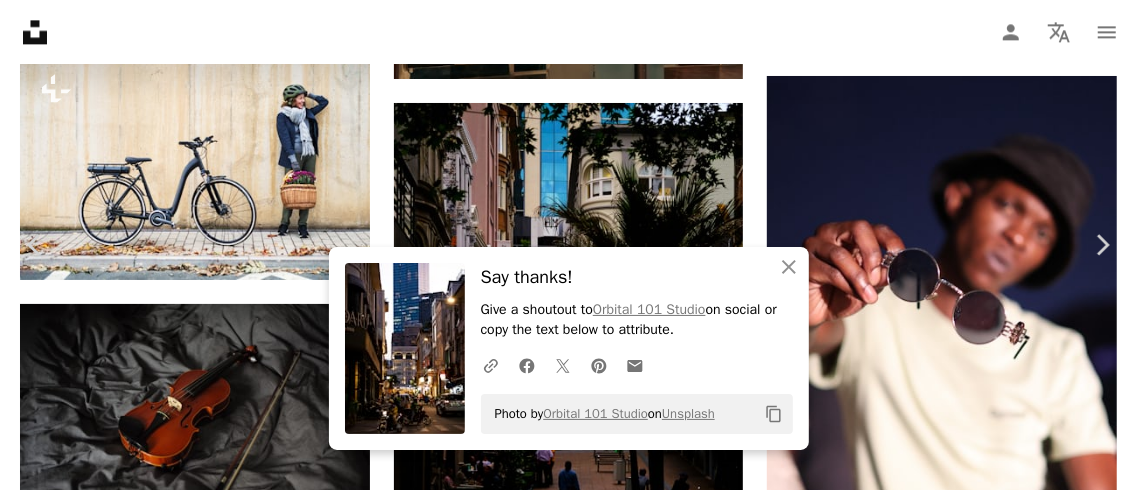 click on "[FIRST] [LAST] Available for hire A checkmark inside of a circle A heart A plus sign Download free Chevron down" at bounding box center (561, 4863) 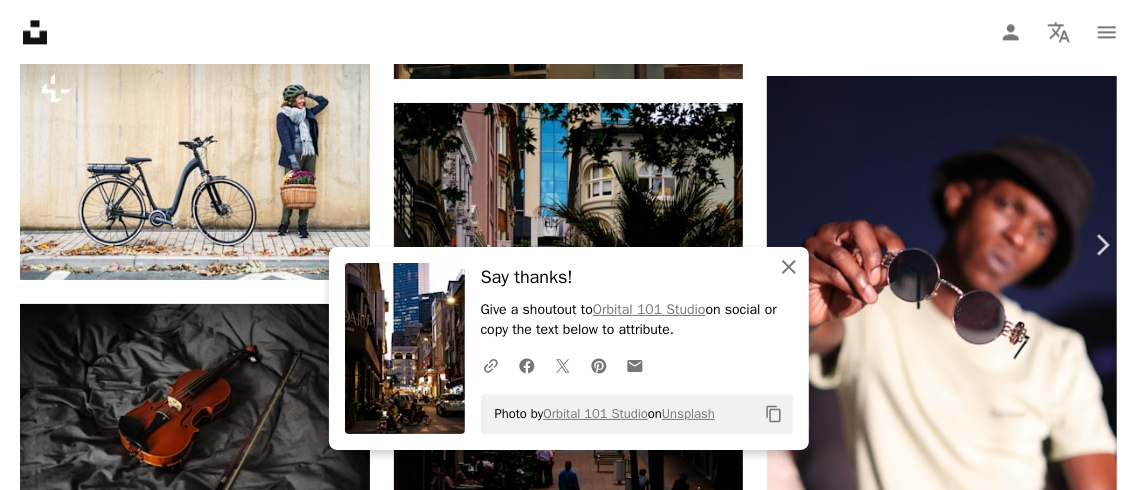 click on "An X shape" 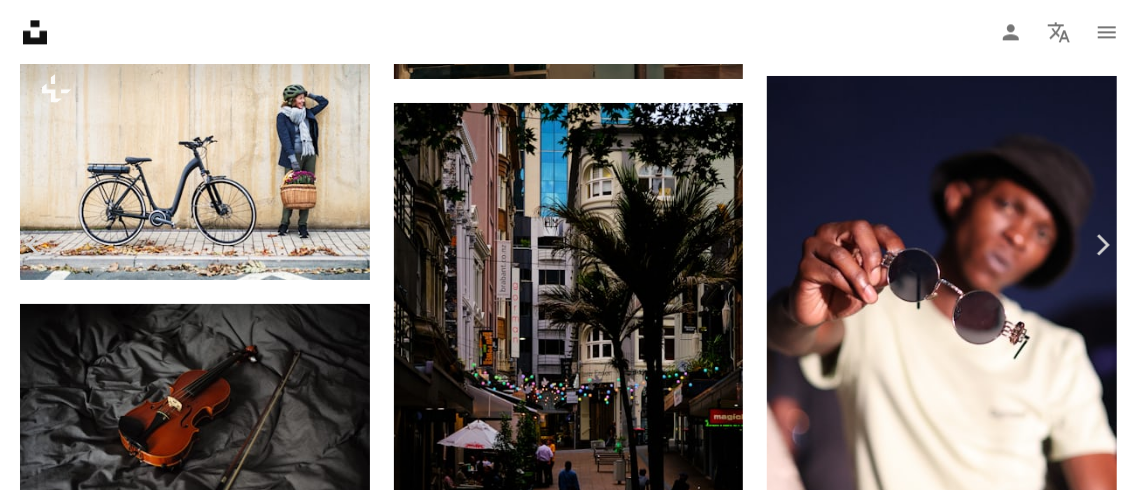 scroll, scrollTop: 2400, scrollLeft: 0, axis: vertical 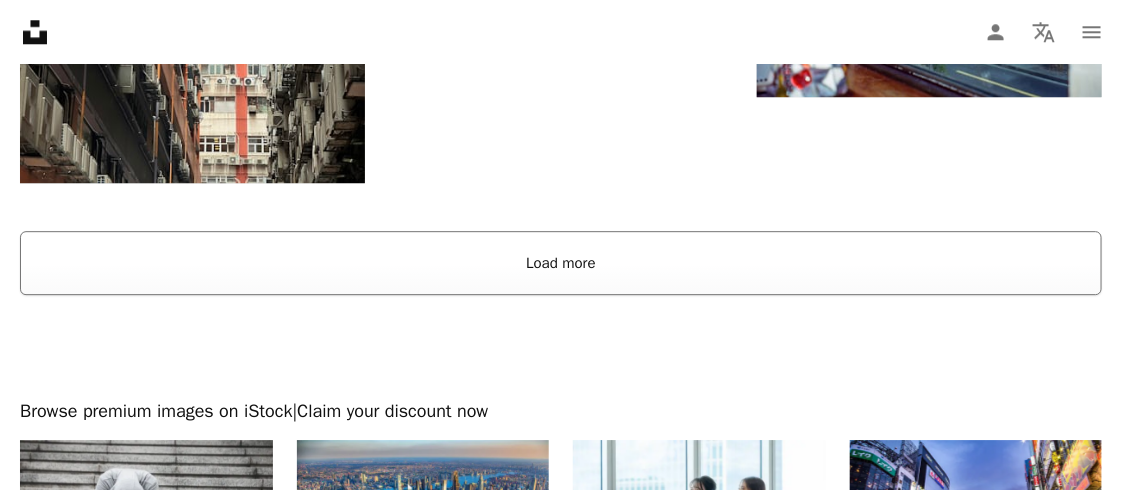 click on "Load more" at bounding box center (561, 263) 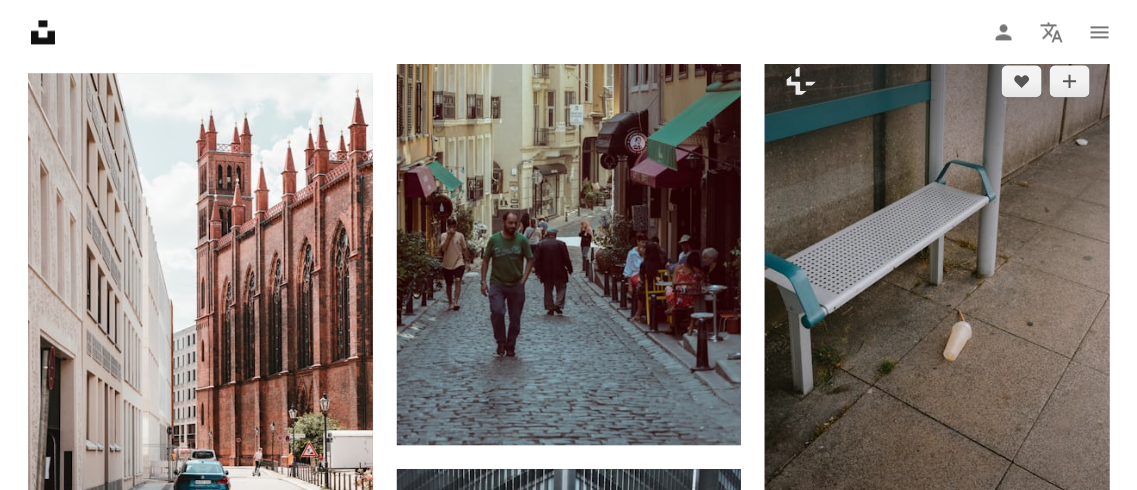 scroll, scrollTop: 8300, scrollLeft: 0, axis: vertical 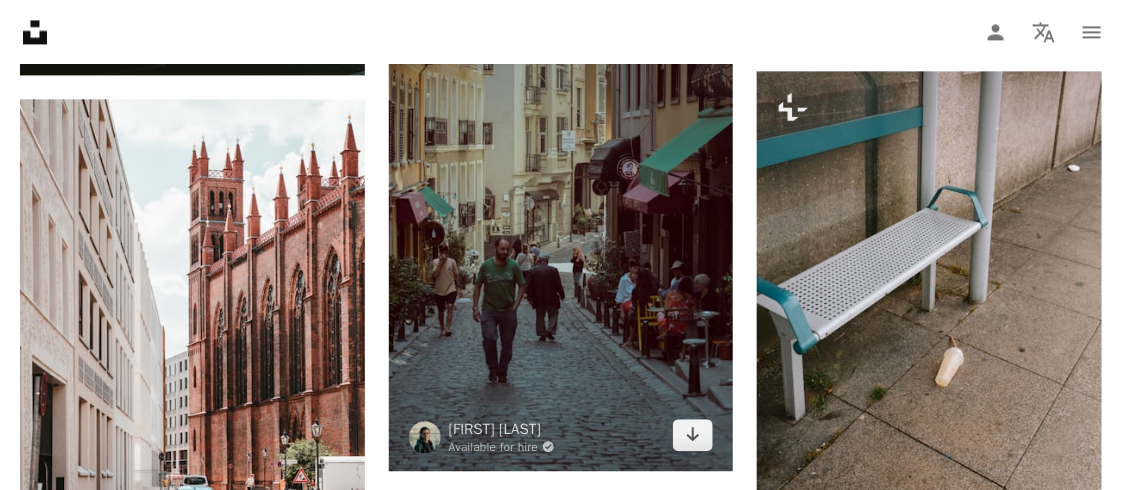click at bounding box center (561, 212) 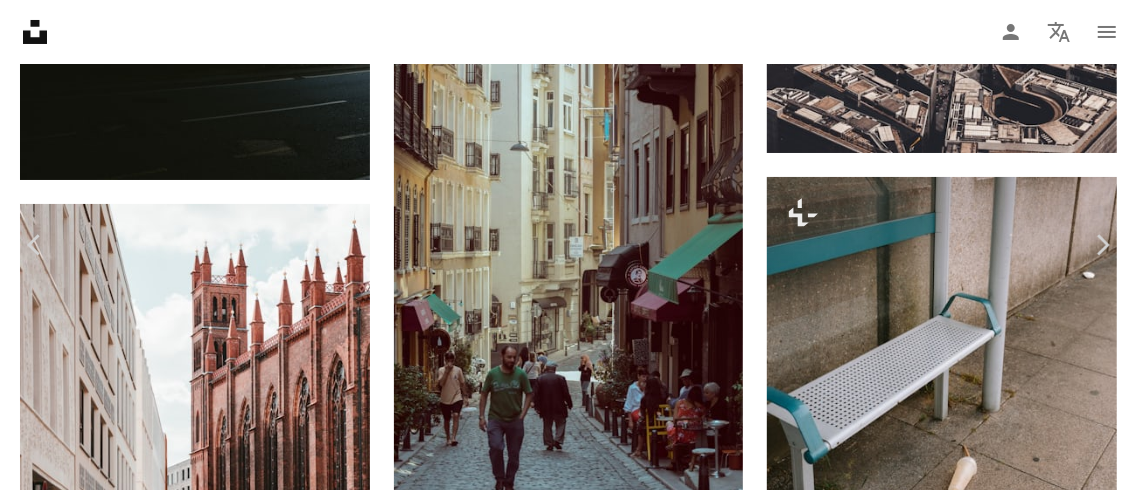 click on "Chevron down" 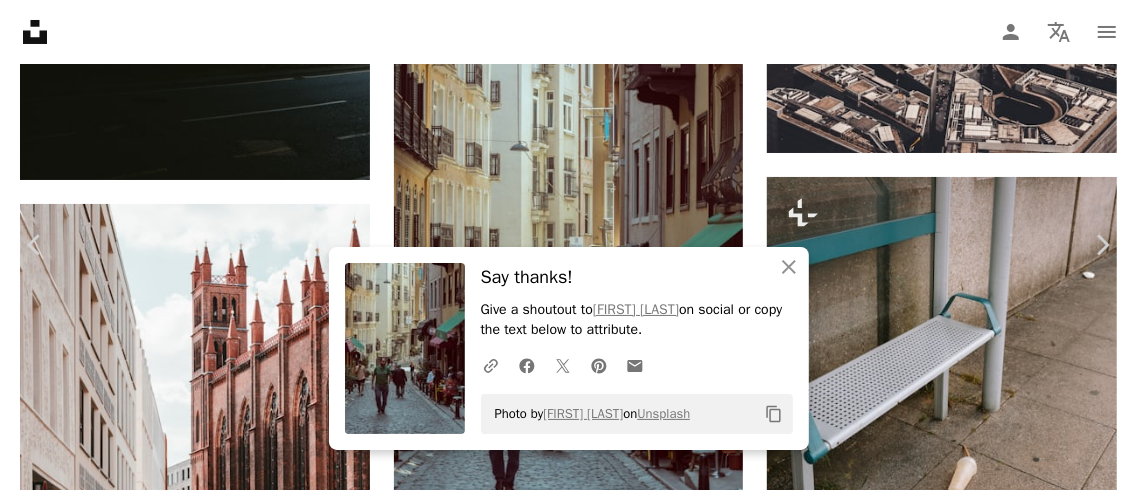 click on "[FIRST] [LAST] Available for hire A checkmark inside of a circle A heart A plus sign Download free Chevron down" at bounding box center [561, 4227] 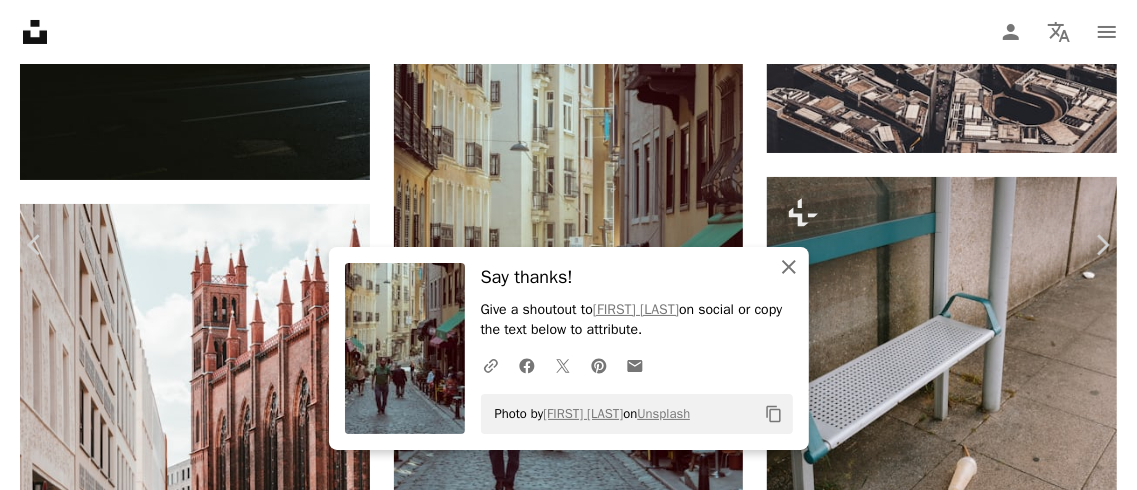 click 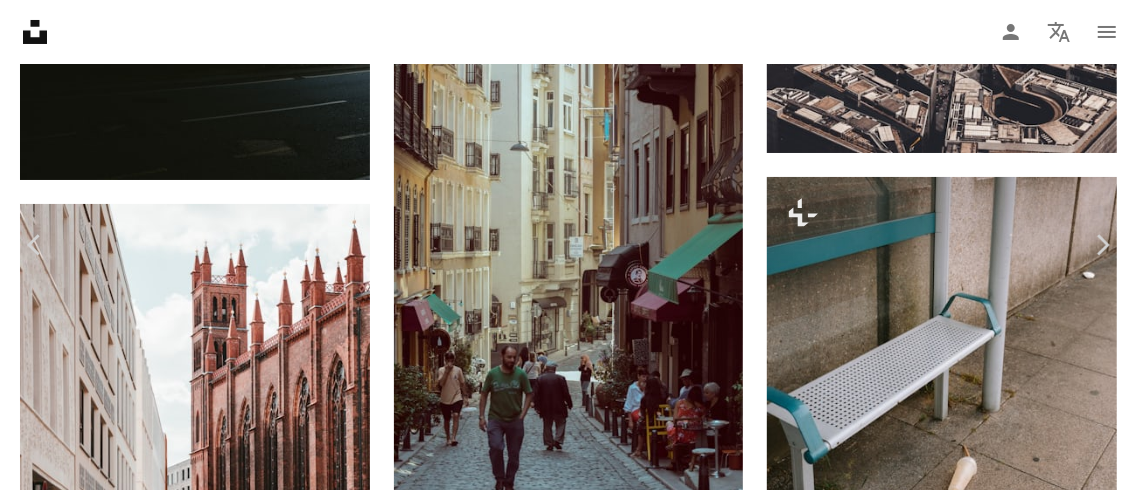 scroll, scrollTop: 16800, scrollLeft: 0, axis: vertical 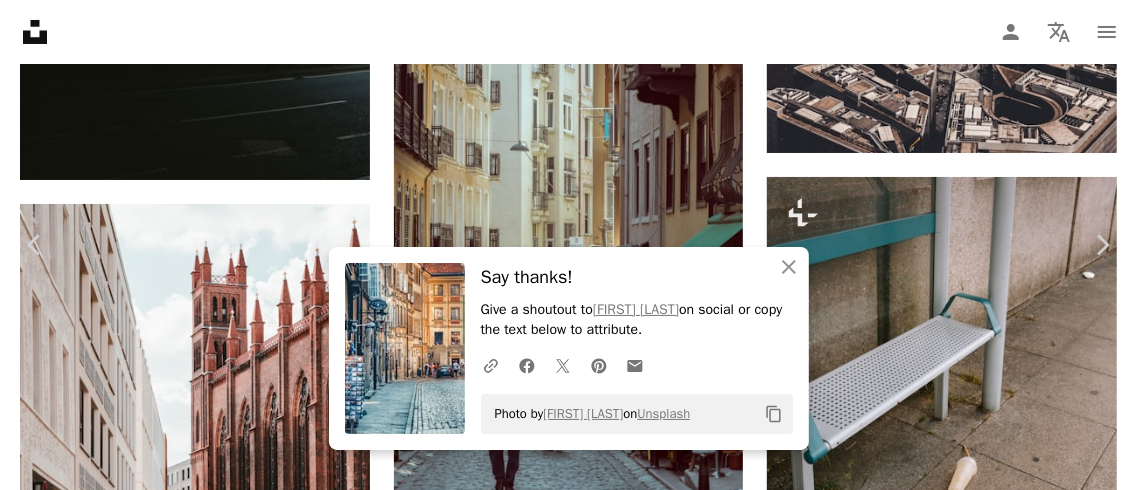 click on "Chevron down" 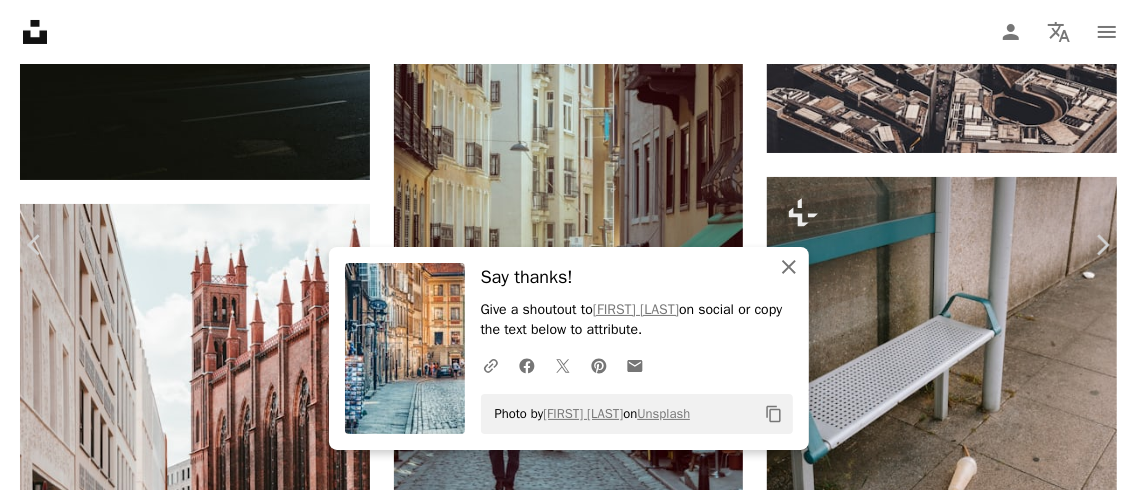 click on "An X shape" 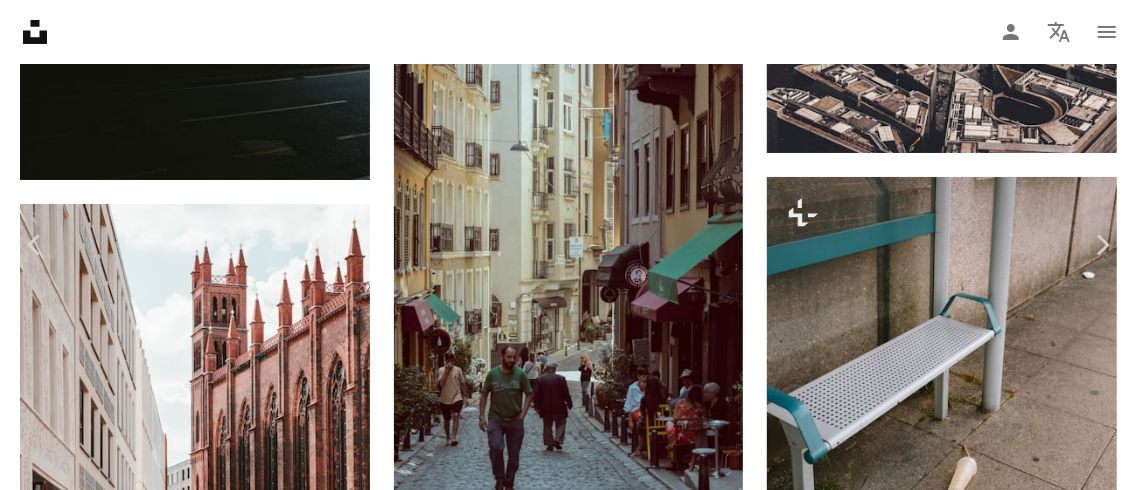 scroll, scrollTop: 6600, scrollLeft: 0, axis: vertical 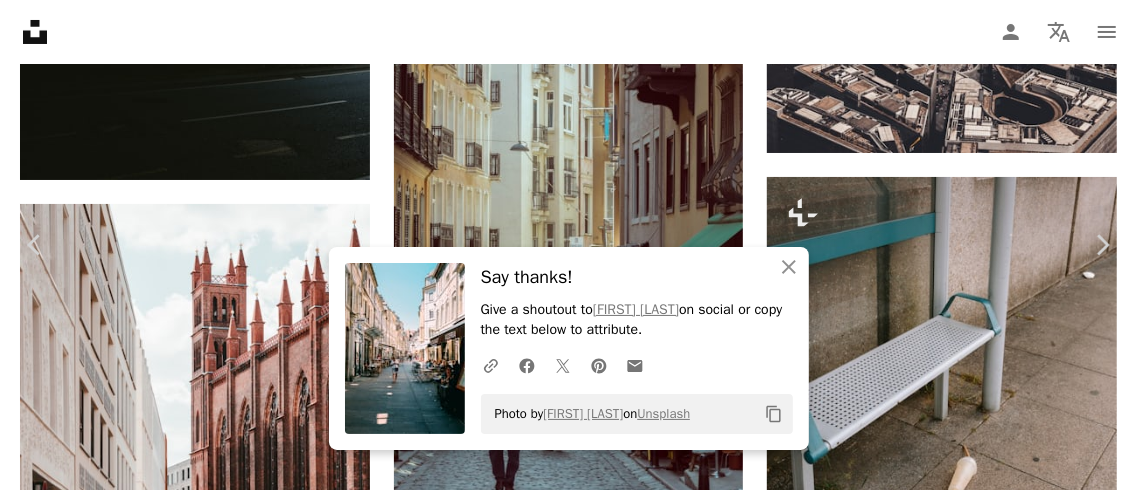 click on "[FIRST] [LAST] adrienolichon A heart A plus sign Download free Chevron down" at bounding box center [561, 4227] 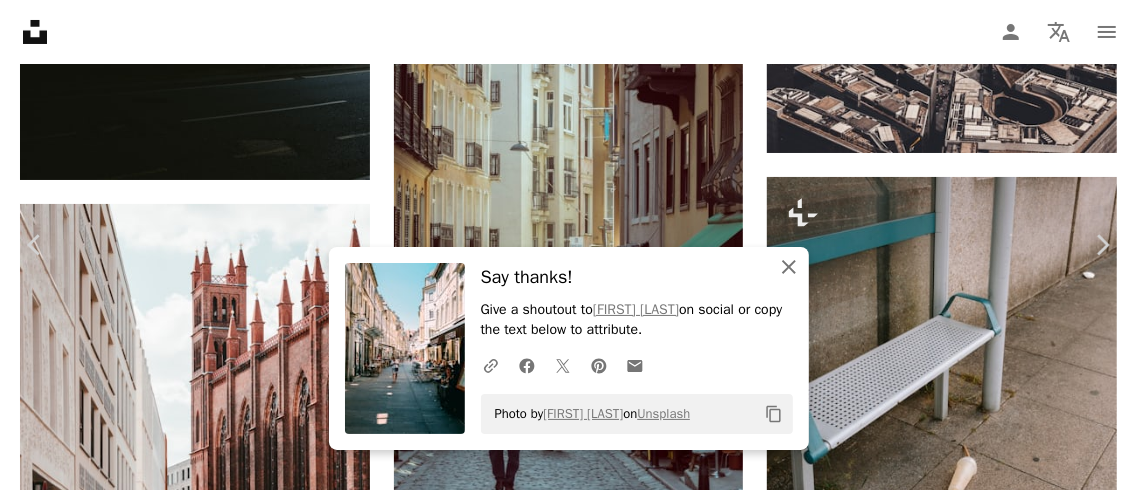 click 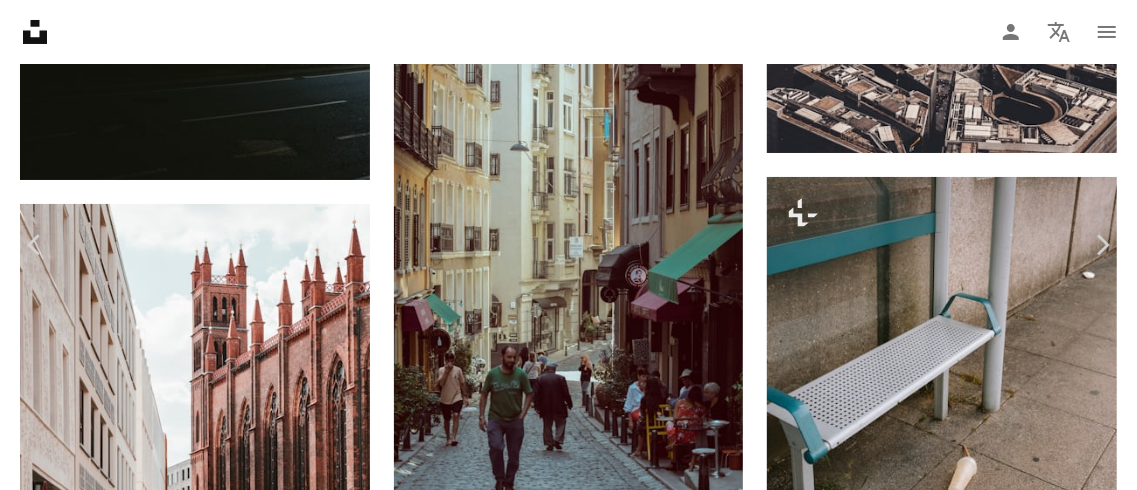 scroll, scrollTop: 1600, scrollLeft: 0, axis: vertical 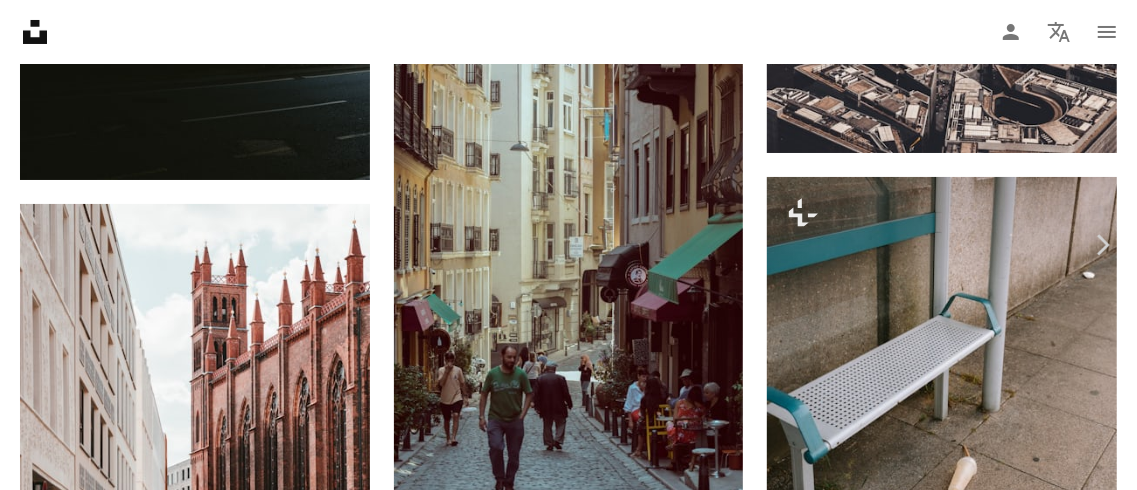 click on "Chevron down" 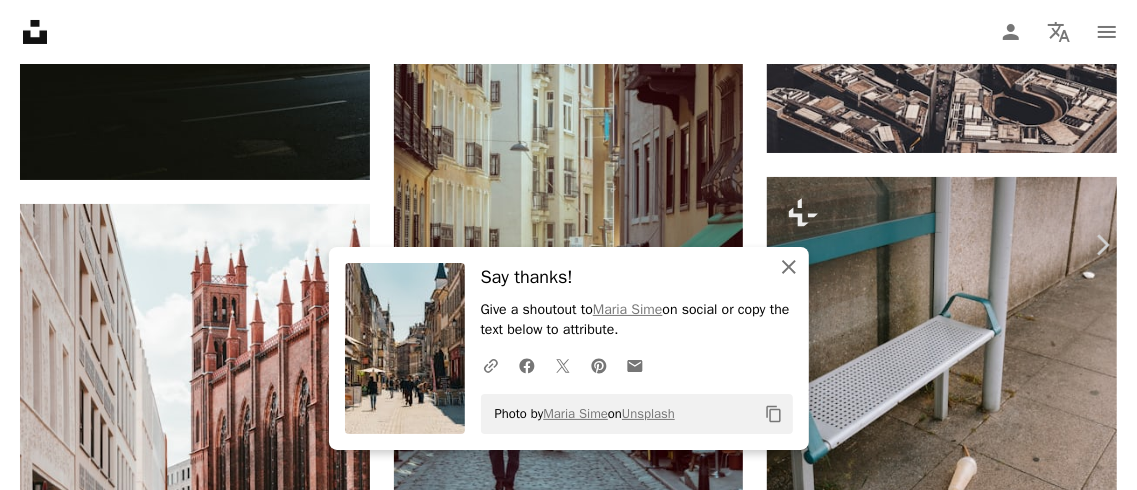 drag, startPoint x: 785, startPoint y: 273, endPoint x: 766, endPoint y: 270, distance: 19.235384 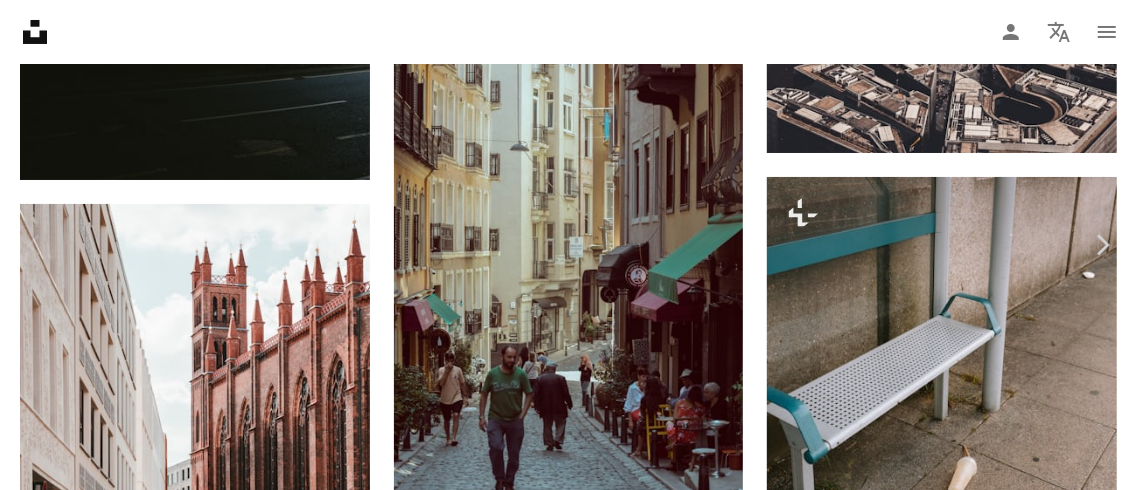 scroll, scrollTop: 7100, scrollLeft: 0, axis: vertical 